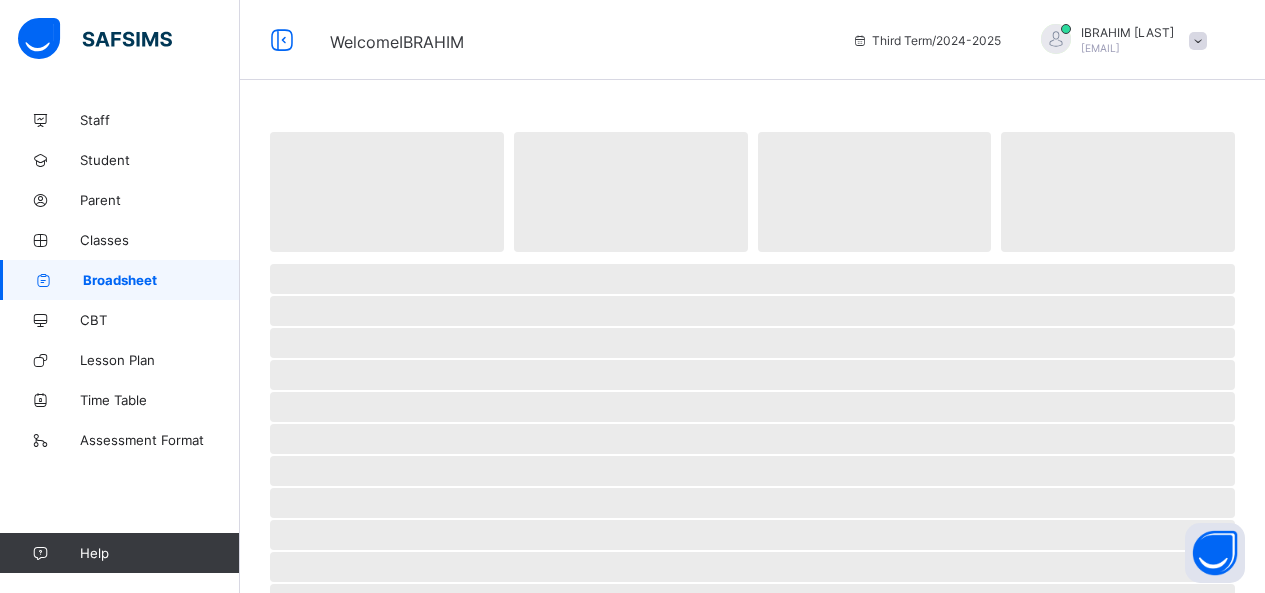 scroll, scrollTop: 0, scrollLeft: 0, axis: both 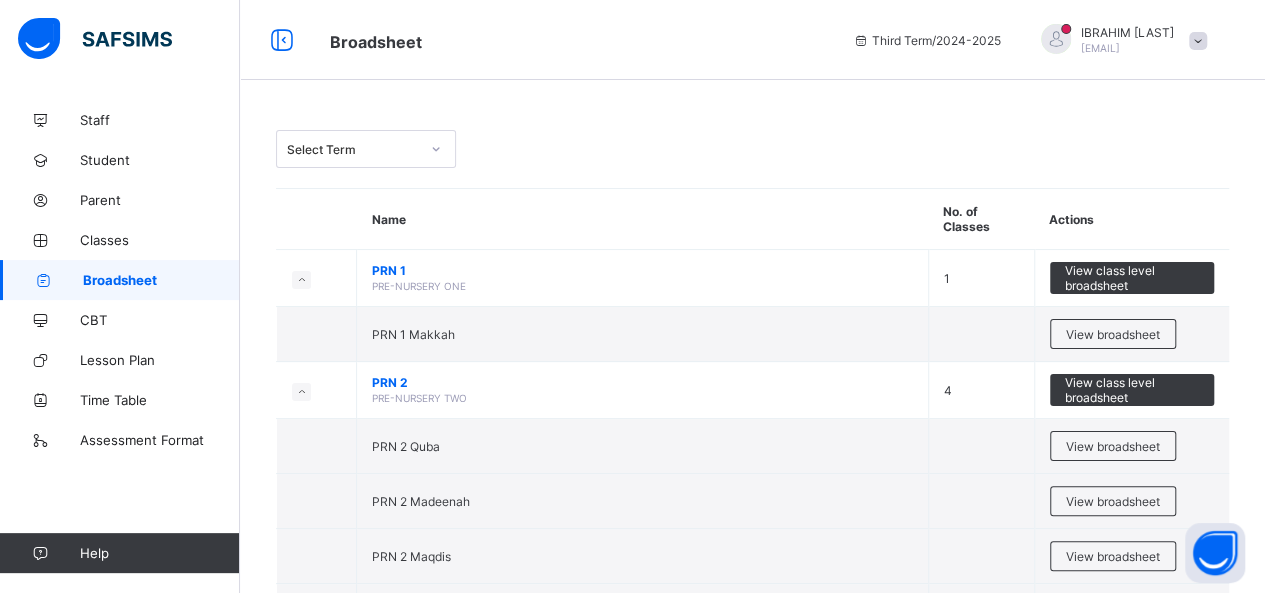 click on "Select Term Name No. of Classes Actions PRN 1 PRE-NURSERY ONE 1 View class level broadsheet PRN 1 [CITY] View broadsheet PRN 2 PRE-NURSERY TWO 4 View class level broadsheet PRN 2 [CITY] View broadsheet PRN 2 [CITY] View broadsheet PRN 2 [CITY] View broadsheet PRN 2 [CITY] View broadsheet NURSERY 1 NURSERY ONE 5 View class level broadsheet NURSERY 1 [CITY] View broadsheet NURSERY 1 [CITY] View broadsheet NURSERY 1 [CITY] View broadsheet NURSERY 1 [CITY] View broadsheet NURSERY 1 [CITY] View broadsheet NURSERY 2 NURSERY TWO 5 View class level broadsheet NURSERY 2 [CITY] View broadsheet NURSERY 2 [CITY] View broadsheet NURSERY 2 [CITY] View broadsheet NURSERY 2 [CITY] View broadsheet NURSERY 2 [CITY] View broadsheet DH 1 DARULHUDA 1 1 View class level broadsheet DH 1 [CITY] View broadsheet DH 2 DARULHUDA 2 3 View class level broadsheet DH 2 [CITY] View broadsheet DH 2 [CITY] View broadsheet DH 3 DARULHUDA 3 3 DH 3 [CITY]" at bounding box center [752, 3871] 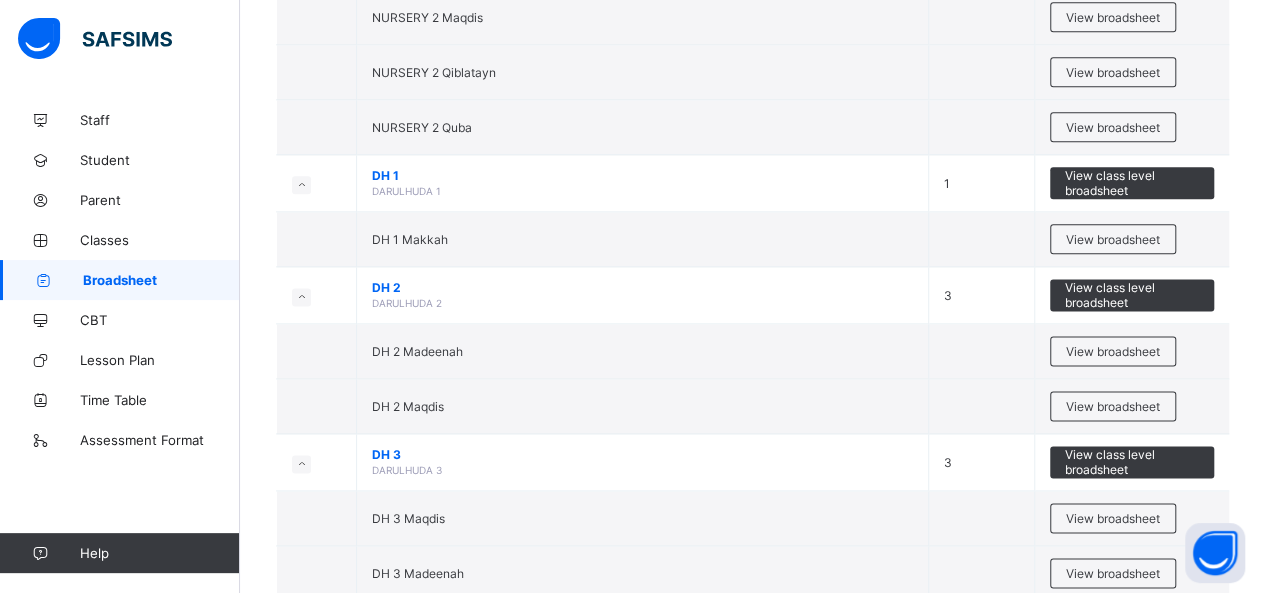 scroll, scrollTop: 1158, scrollLeft: 0, axis: vertical 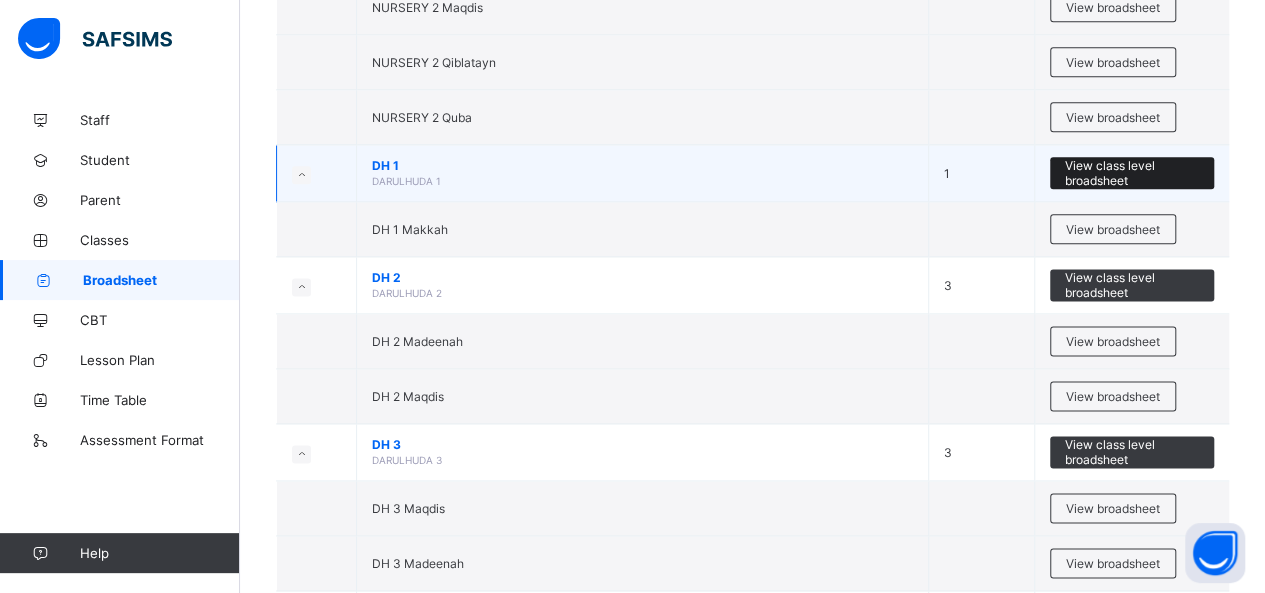 click on "View class level broadsheet" at bounding box center (1132, 173) 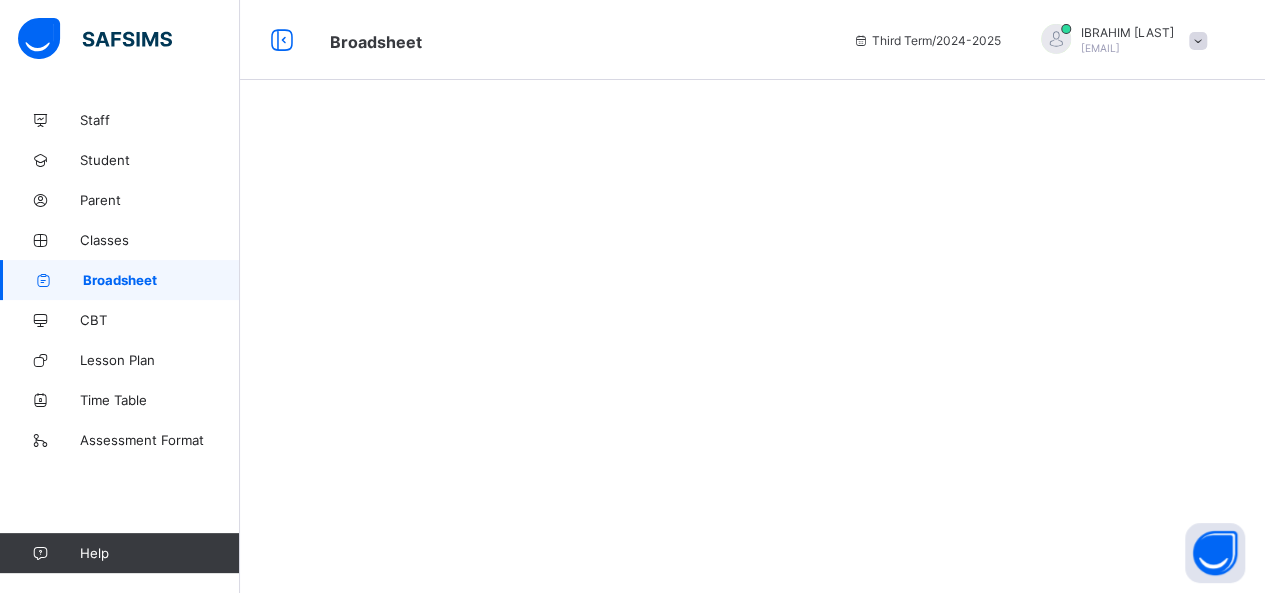 scroll, scrollTop: 0, scrollLeft: 0, axis: both 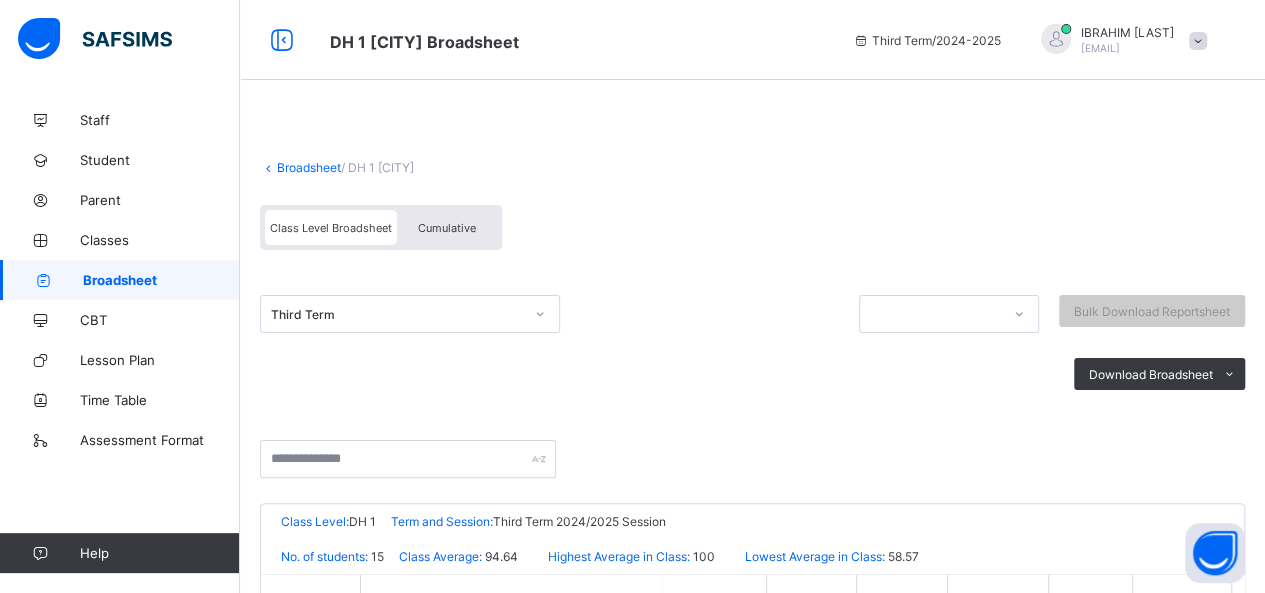 click on "Cumulative" at bounding box center (447, 228) 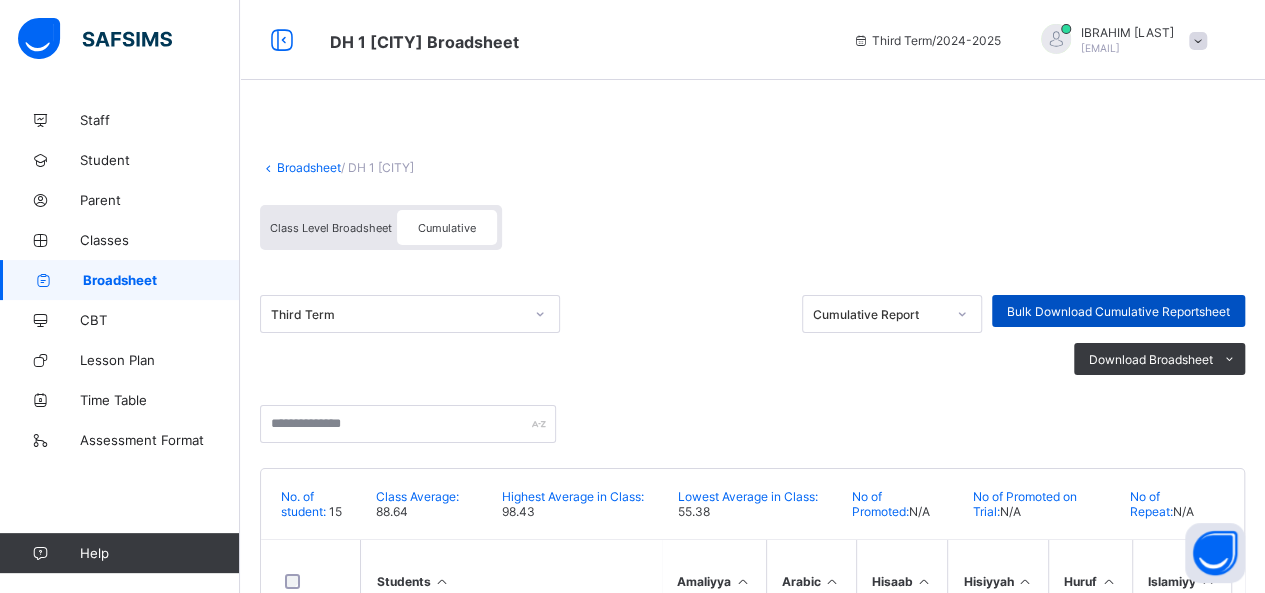 click on "Bulk Download Cumulative Reportsheet" at bounding box center [1118, 311] 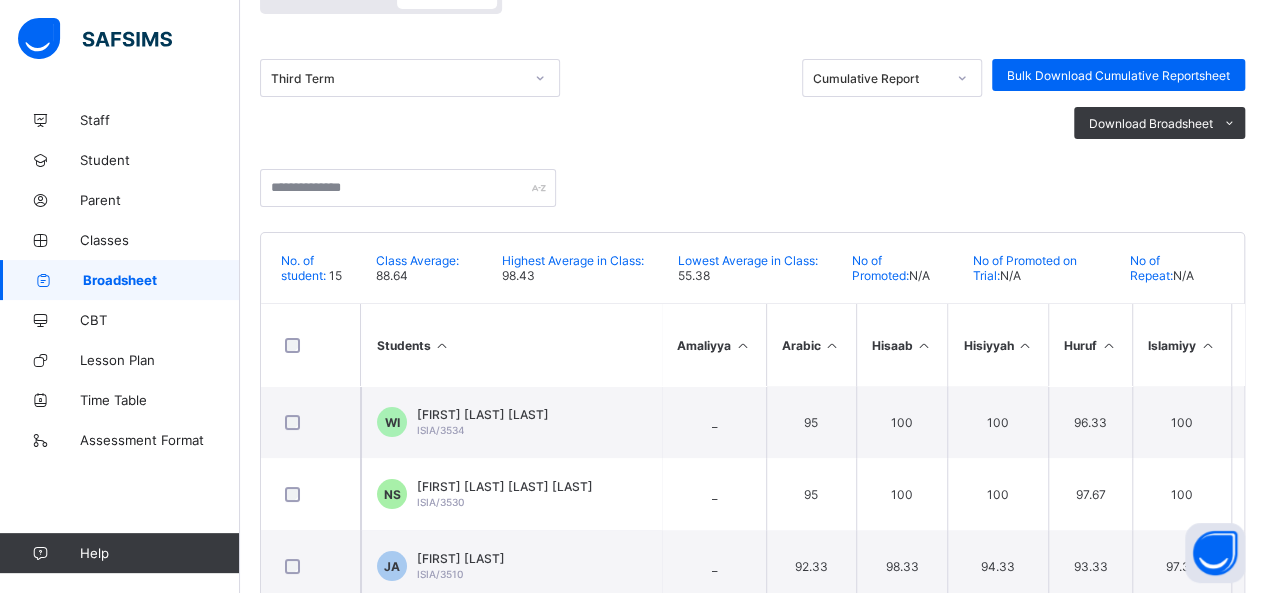scroll, scrollTop: 241, scrollLeft: 0, axis: vertical 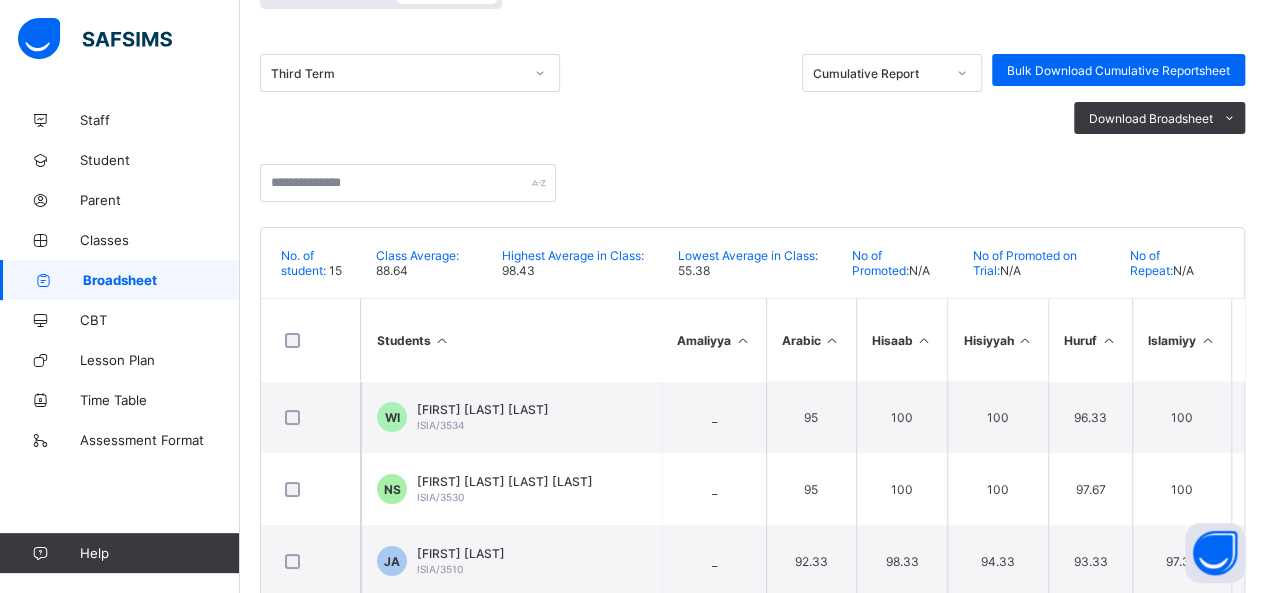 click on "Broadsheet" at bounding box center (161, 280) 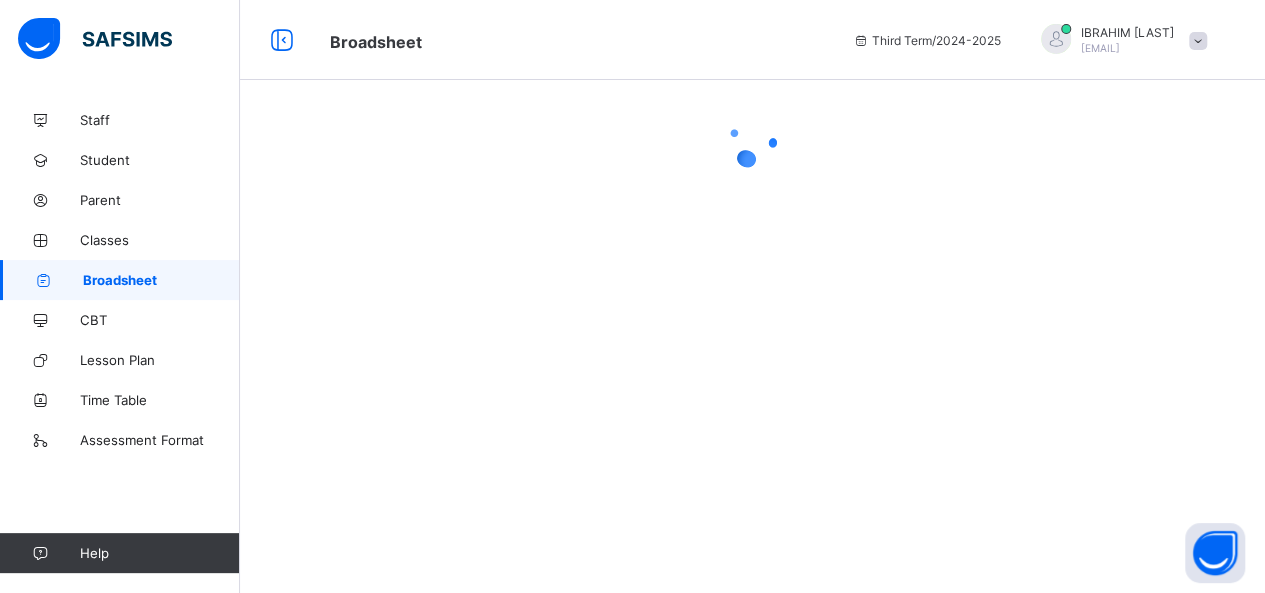 scroll, scrollTop: 0, scrollLeft: 0, axis: both 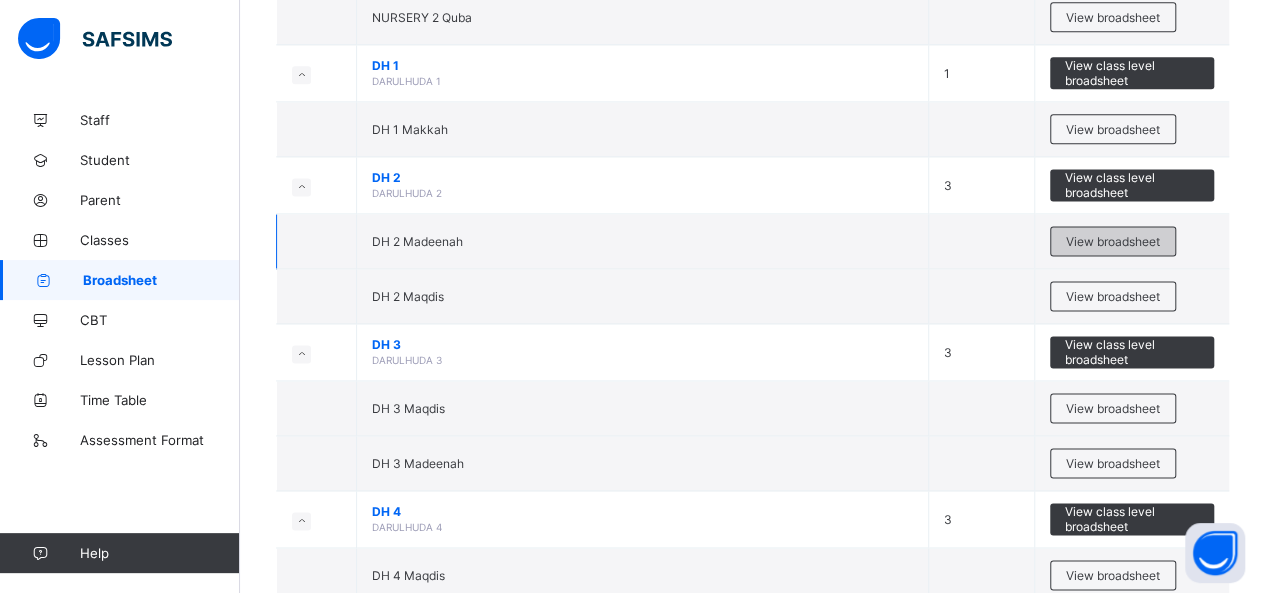 click on "View broadsheet" at bounding box center (1113, 241) 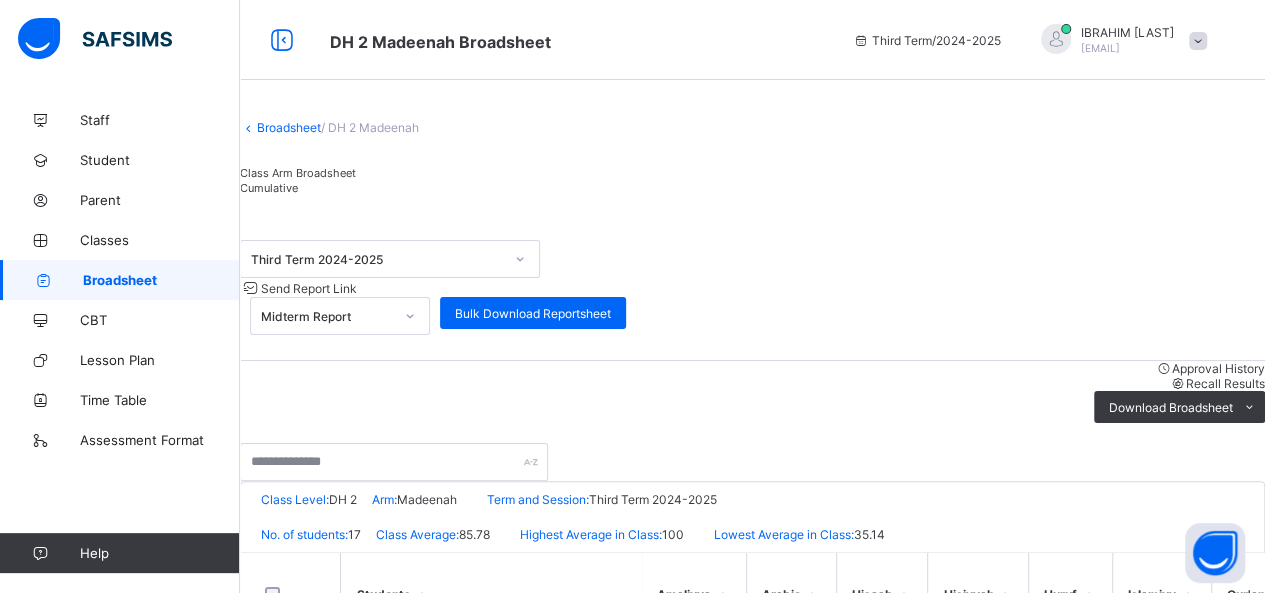 click on "Cumulative" at bounding box center [752, 187] 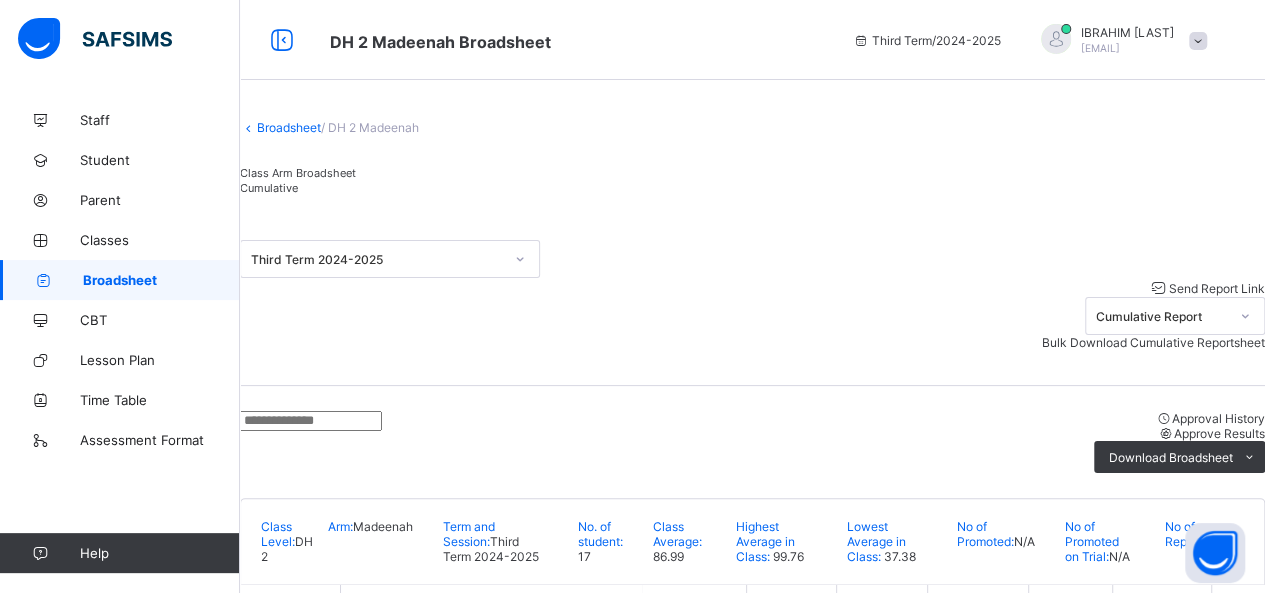 click on "Bulk Download Cumulative Reportsheet" at bounding box center (1153, 342) 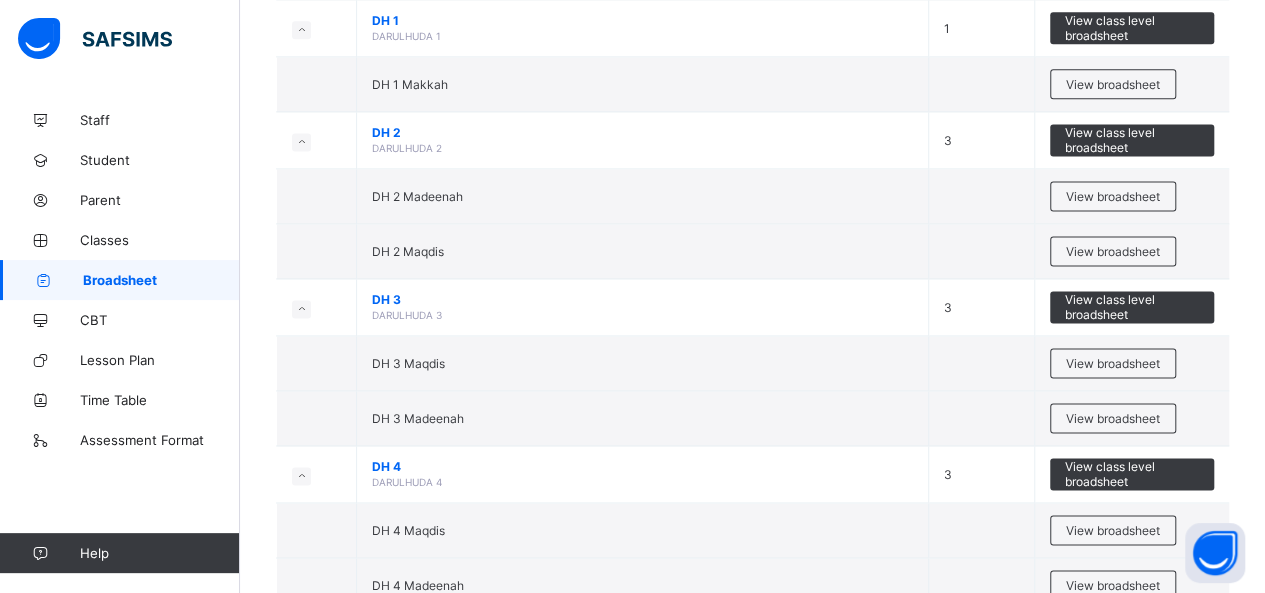 scroll, scrollTop: 1403, scrollLeft: 0, axis: vertical 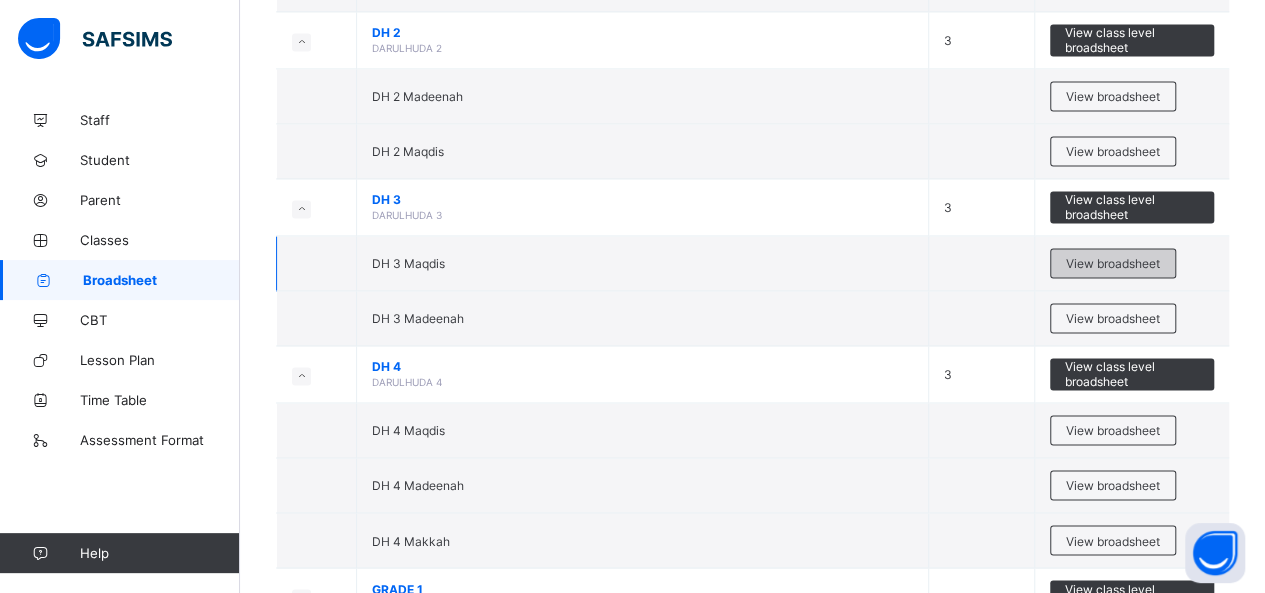 click on "View broadsheet" at bounding box center [1113, 263] 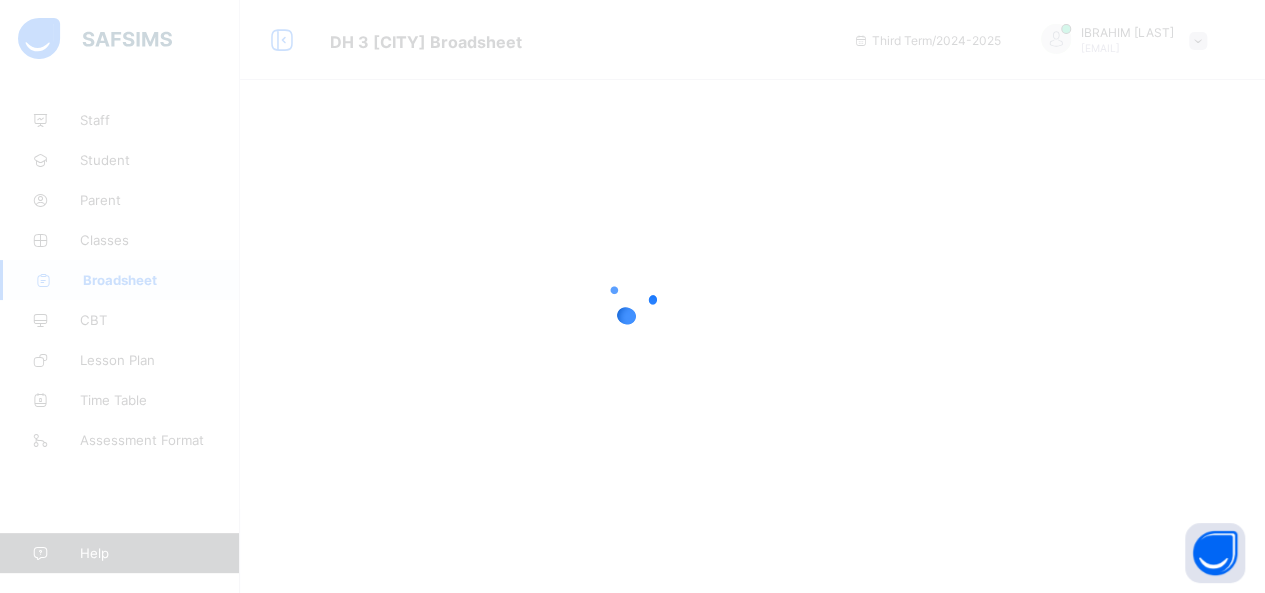scroll, scrollTop: 0, scrollLeft: 0, axis: both 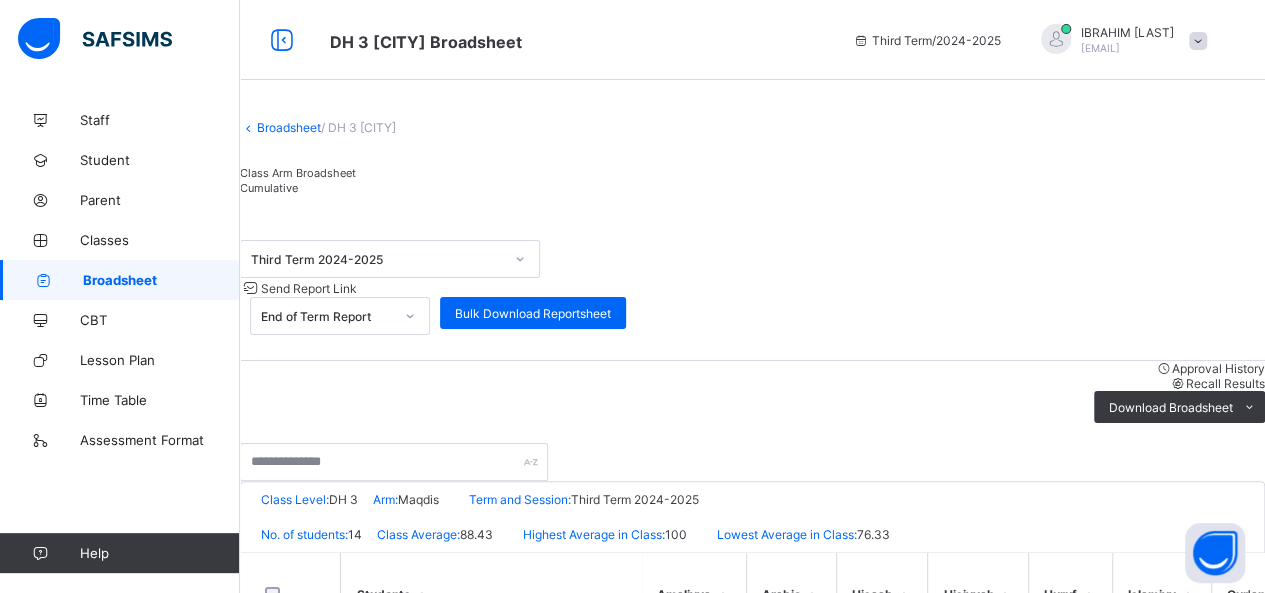 click on "Cumulative" at bounding box center [269, 188] 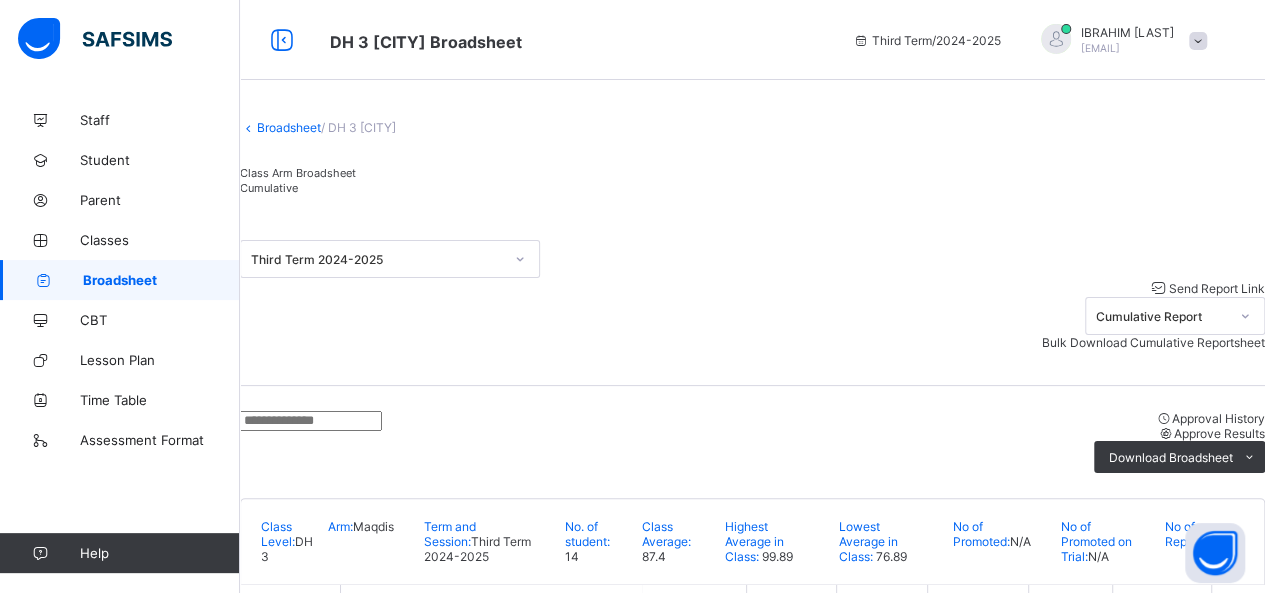 click on "Bulk Download Cumulative Reportsheet" at bounding box center [1153, 342] 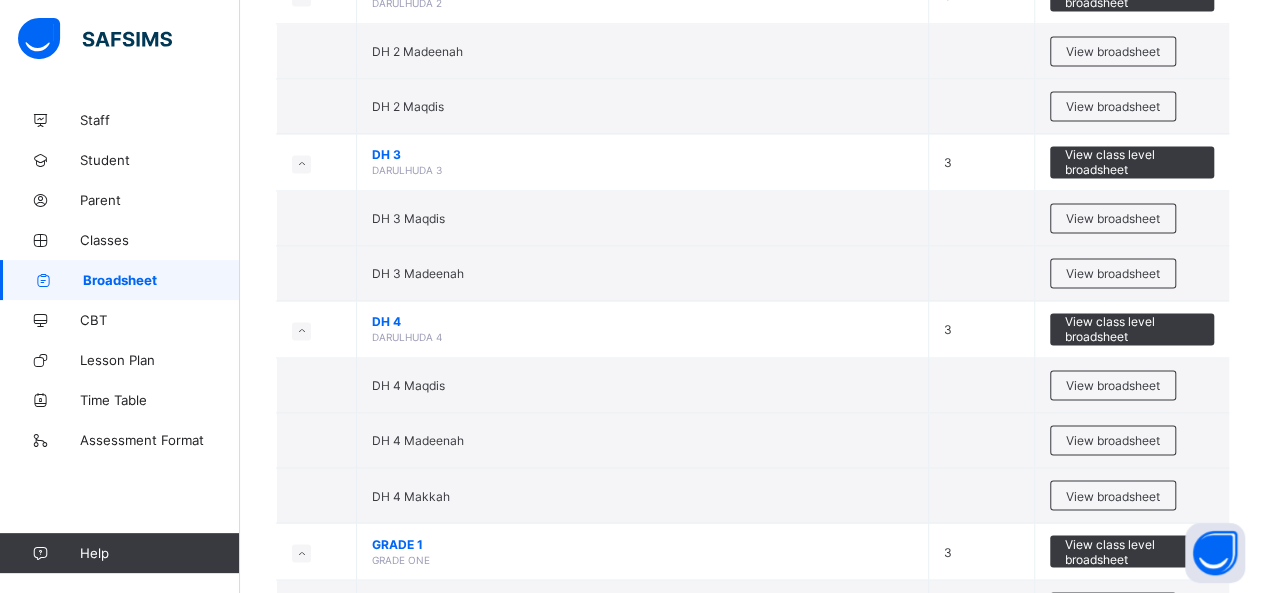 scroll, scrollTop: 1512, scrollLeft: 0, axis: vertical 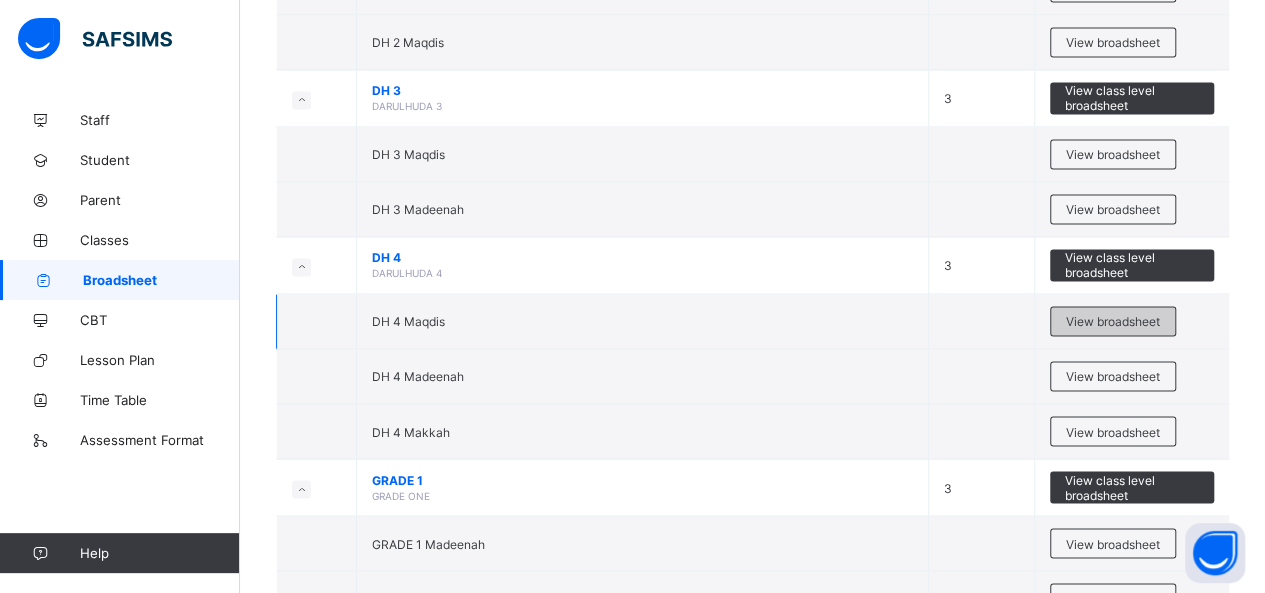 click on "View broadsheet" at bounding box center [1113, 321] 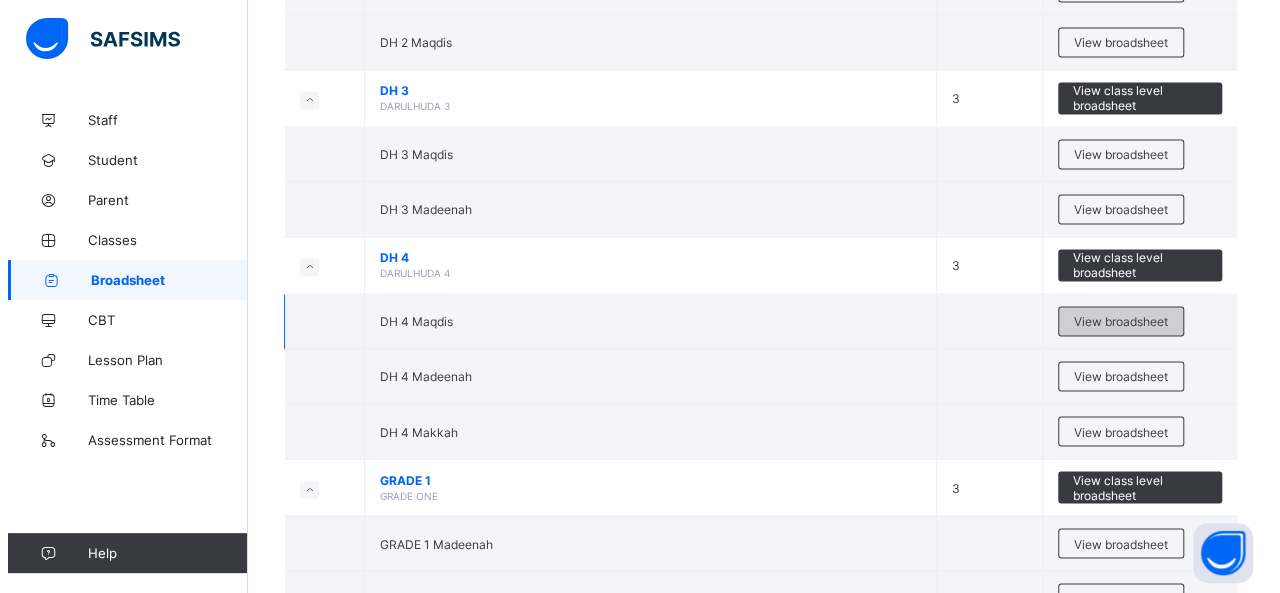 scroll, scrollTop: 0, scrollLeft: 0, axis: both 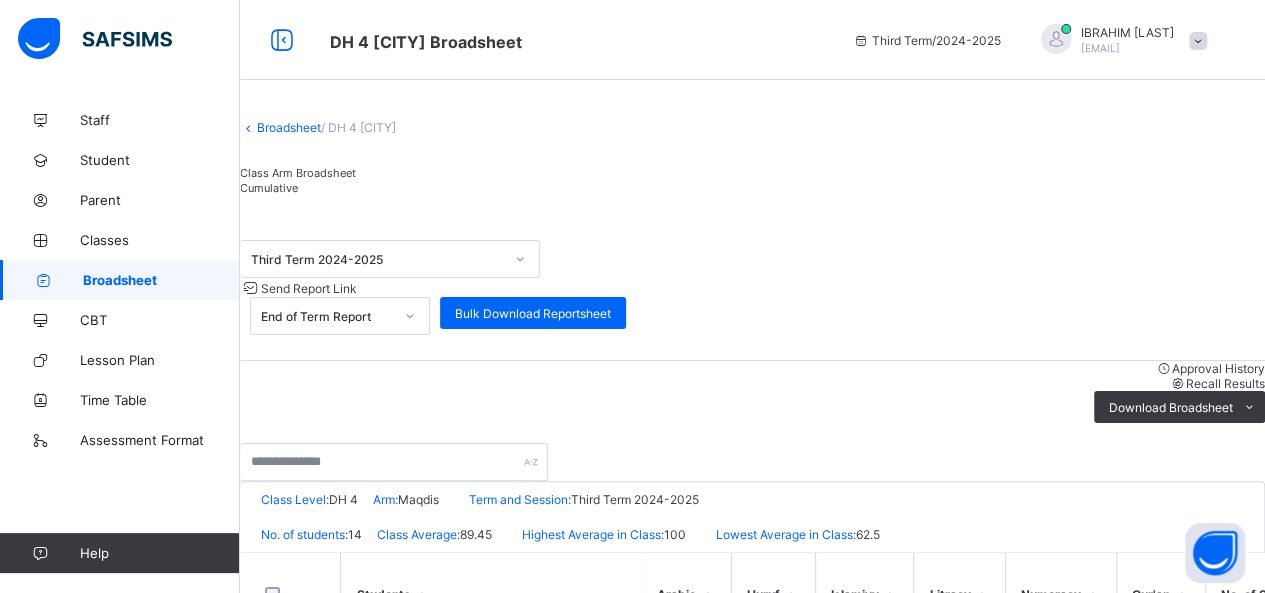 click on "Cumulative" at bounding box center (269, 188) 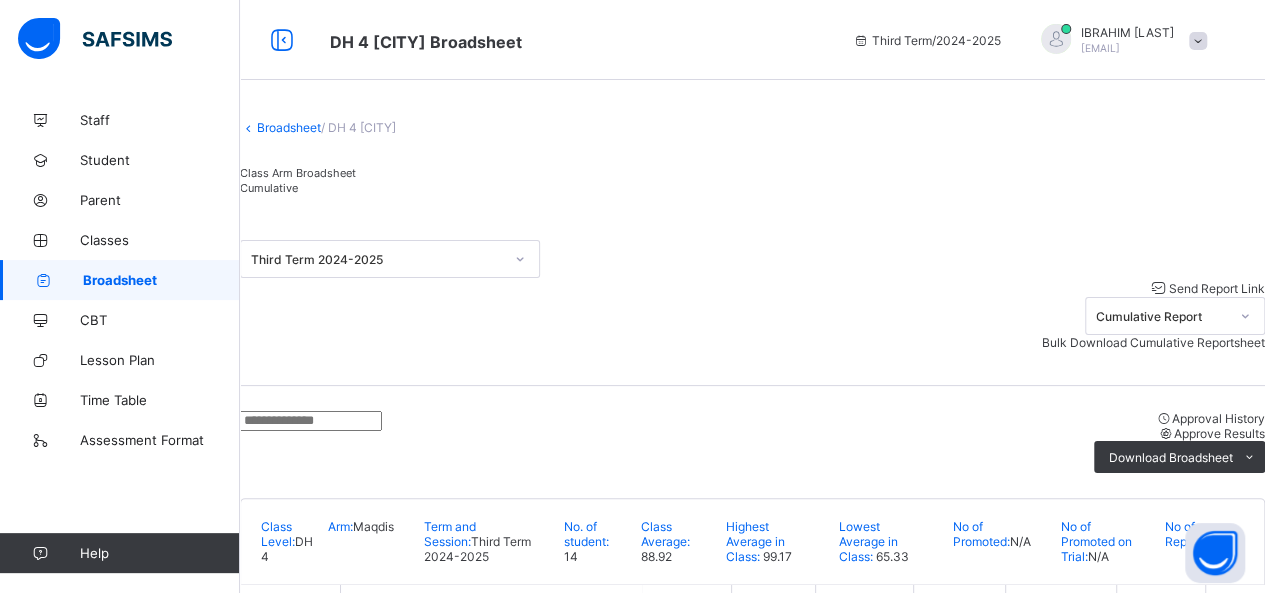 click on "Bulk Download Cumulative Reportsheet" at bounding box center [1153, 342] 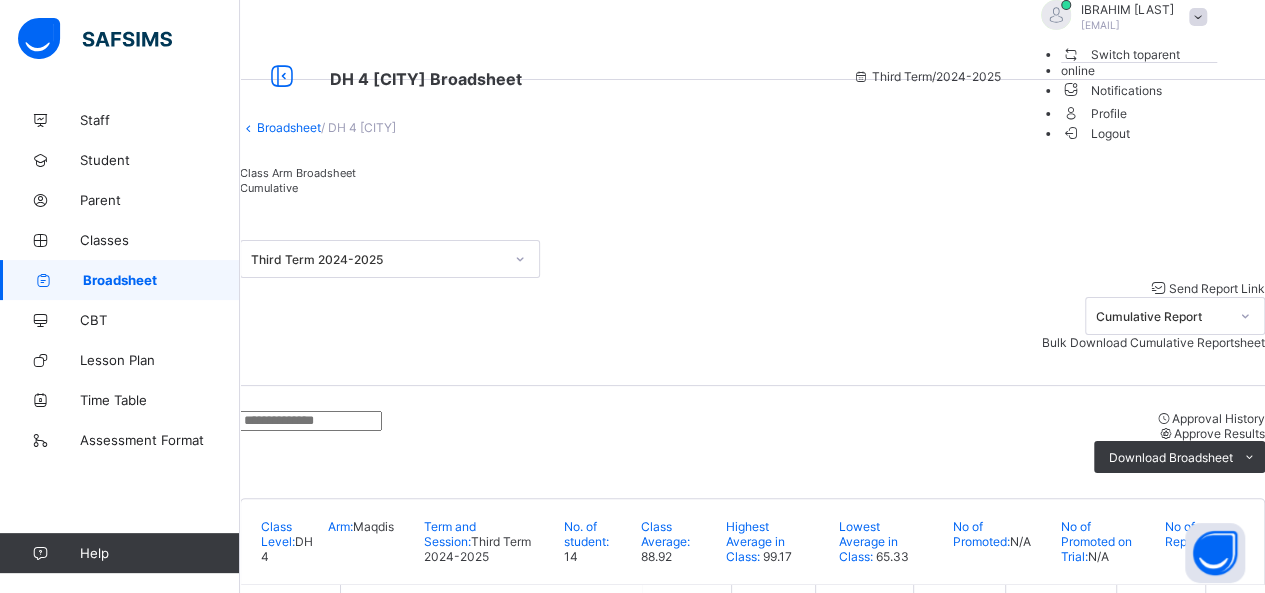click on "Logout" at bounding box center (1095, 133) 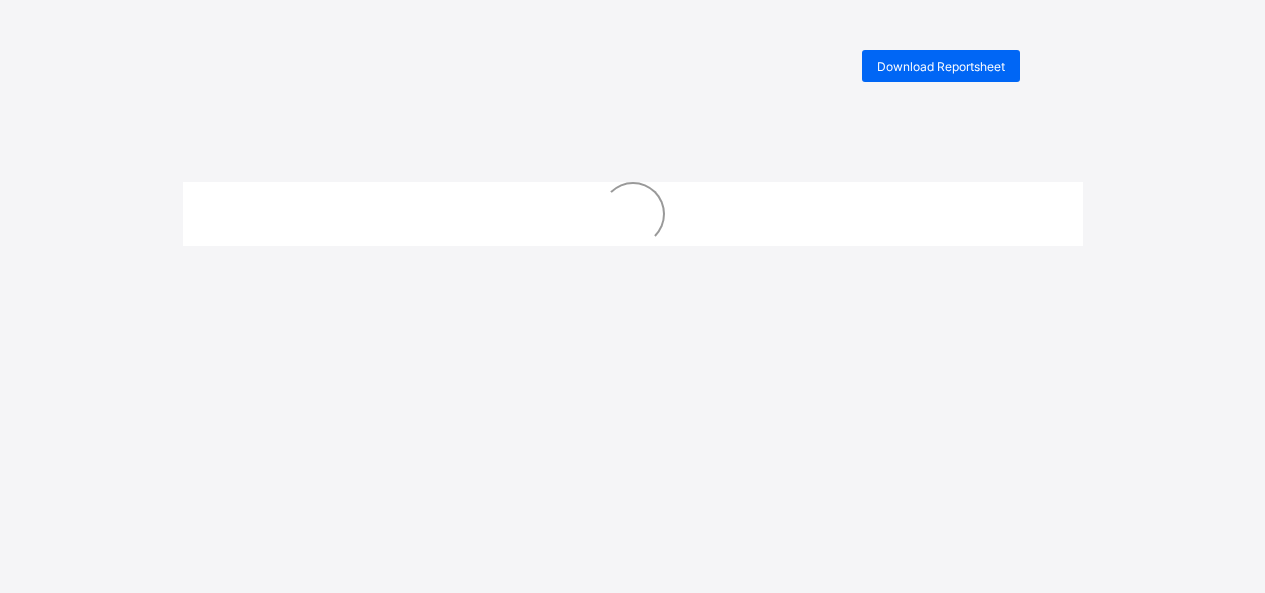 scroll, scrollTop: 0, scrollLeft: 0, axis: both 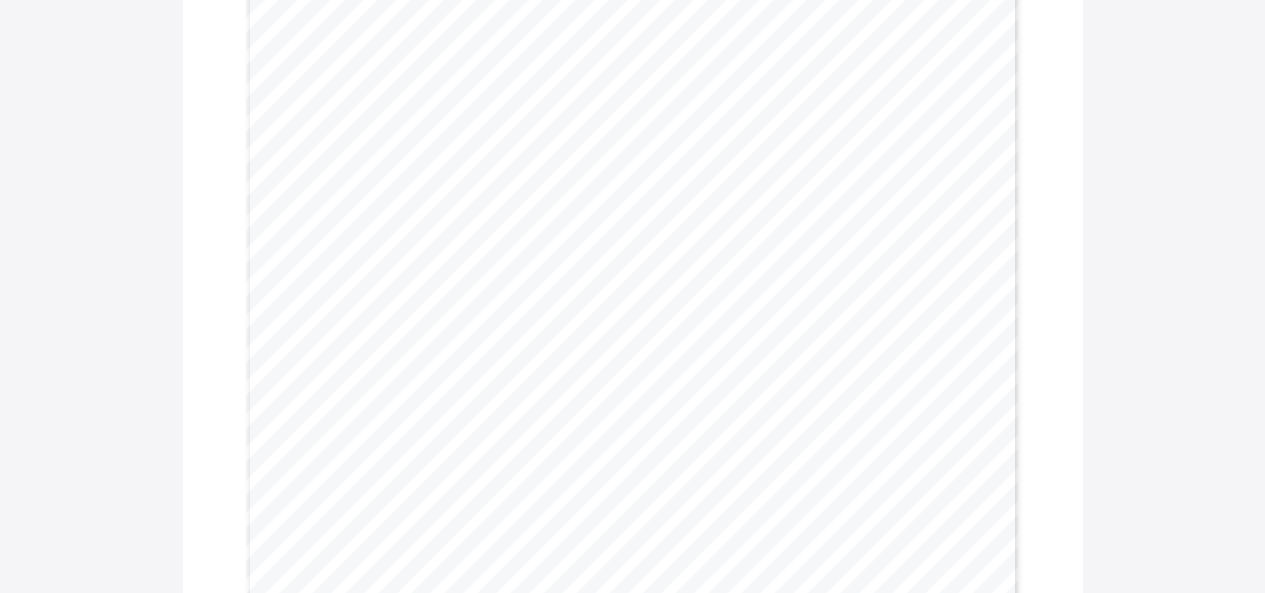 click on "Download Reportsheet I-Scholars International Academy MOTTO: Building great minds........Nurturing good character Plot C86,90,92 and 93 Road 5213, Behind SOAR Plaza, off 1st Avenue, Gwarinpa - [CITY] CUMULATIVE PROGRESS REPORT Name:   [PERSON]   ATTENDANCE Admission No:   ISIA/3201   Term:   Third Term   Days school opened:   114 Gender:   FEMALE   Session:   2024-2025   Day(s) Present:   104 Class:   DH 4 Maqdis   Next Term Begins:   Day(s) Absent:   2 ACADEMIC PERFORMANCE Subject   1 st Term 2 nd Term 3 rd Term Avera ge Grade   Subject   1 st Term 2 nd Term 3 rd Term Avera ge Grade Arabic   91.0   95.0   100.0   95.3   A   Islamiyaa t   100.0   100.0   100.0   100.0   A Huruf   100.0   95.0   82.0   92.3   A   Qur’an   95.0   99.0   98.0   97.3   A Literacy   90.0   99.0   94.0   94.3   A   Numeracy   99.0   100.0   99.0   99.3   A Grade Details:   A : Excellent/Mumtaaz [85-100],   B : Very Good [70-85],   C : Good/Jayyid [55-70],   D : Fair/Maqbool, [60-69], E: Poor/Daeef [40-45], F:   KEY" at bounding box center (632, 7297) 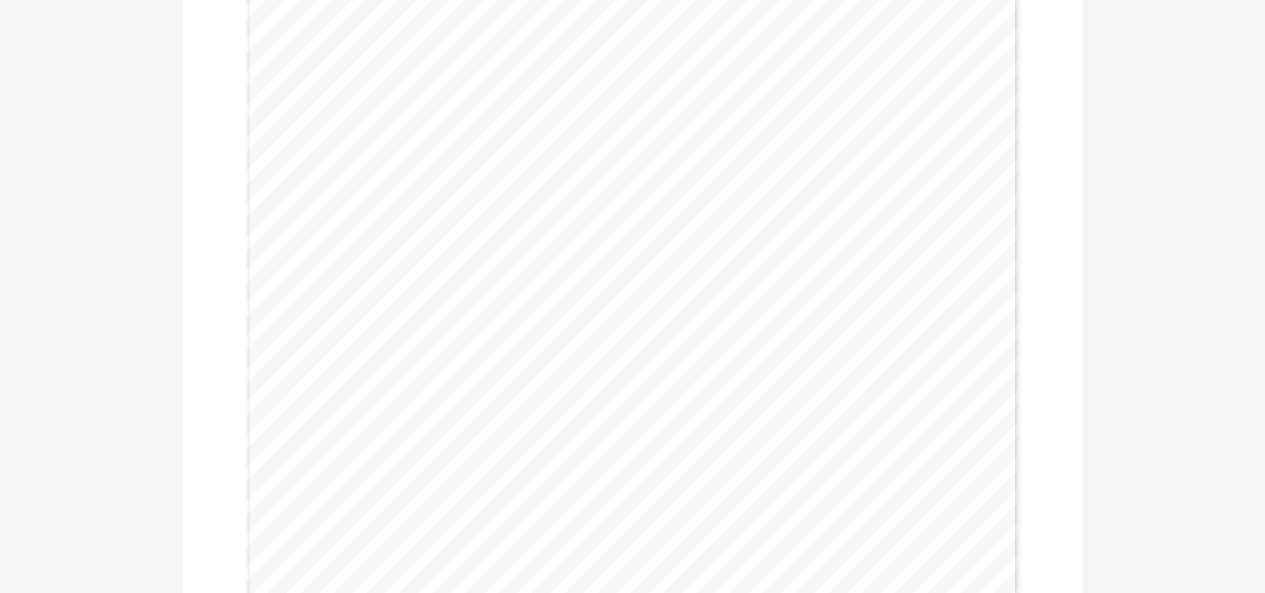 scroll, scrollTop: 1600, scrollLeft: 0, axis: vertical 